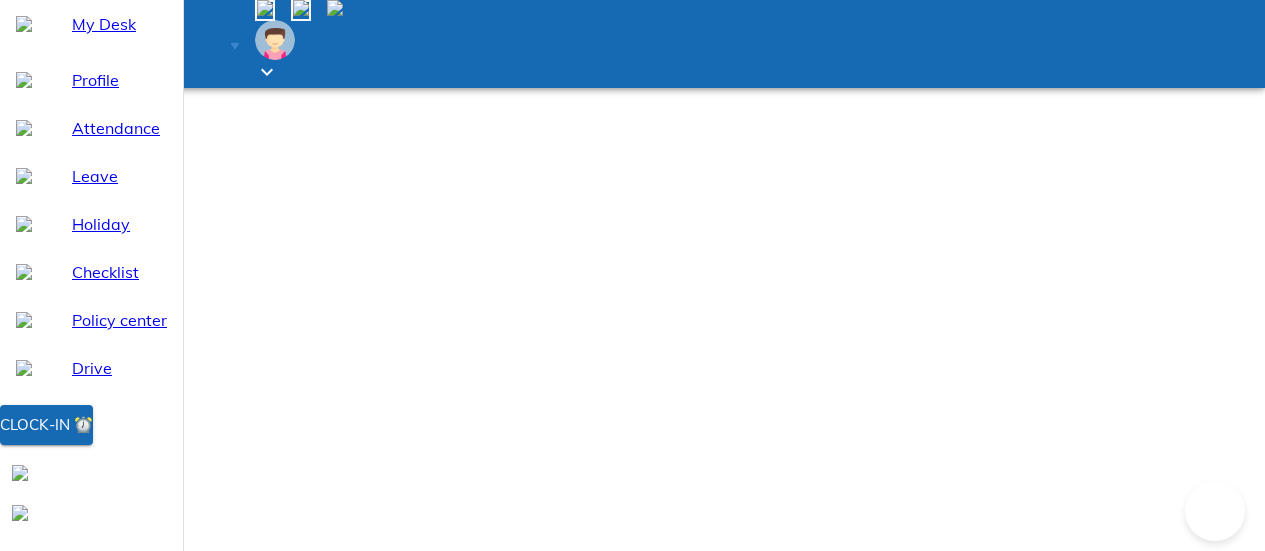 select on "7" 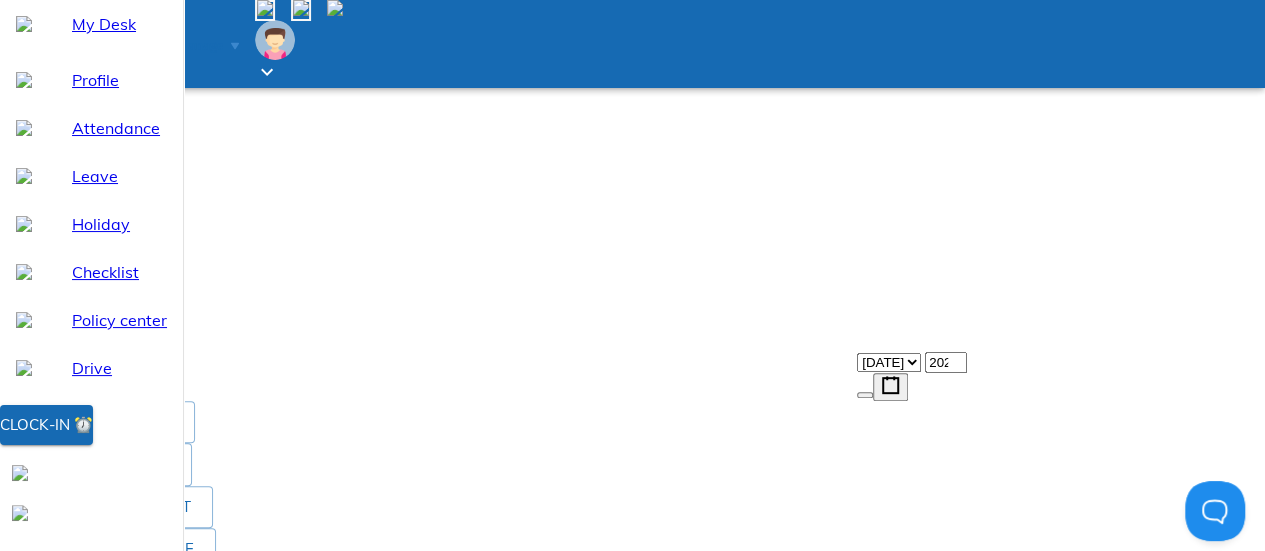 scroll, scrollTop: 300, scrollLeft: 0, axis: vertical 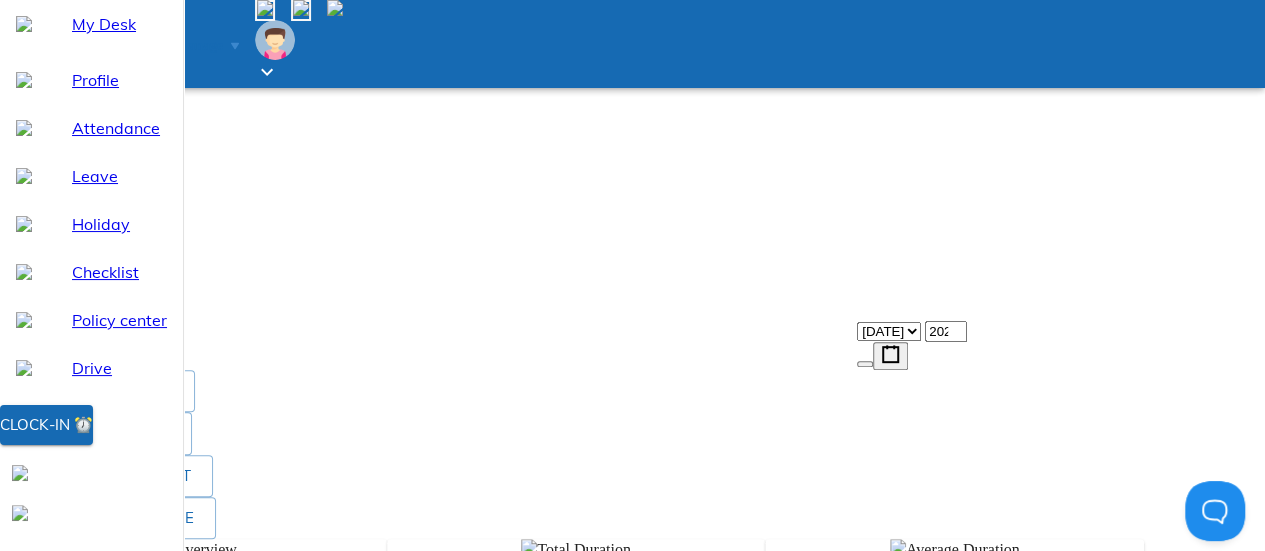 click 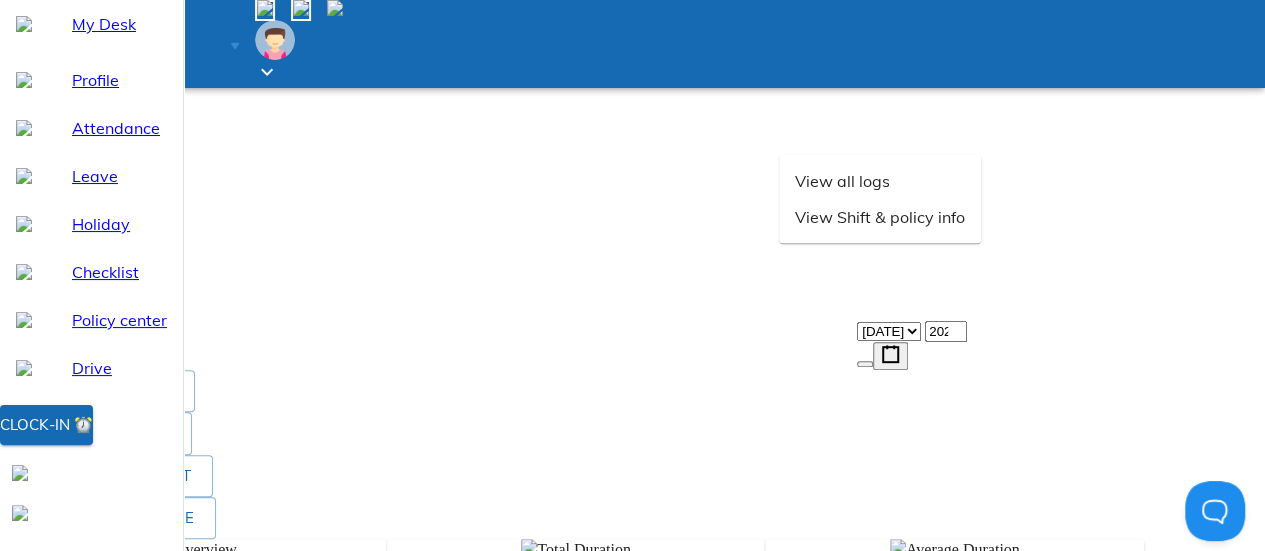 click on "View all logs" at bounding box center (880, 181) 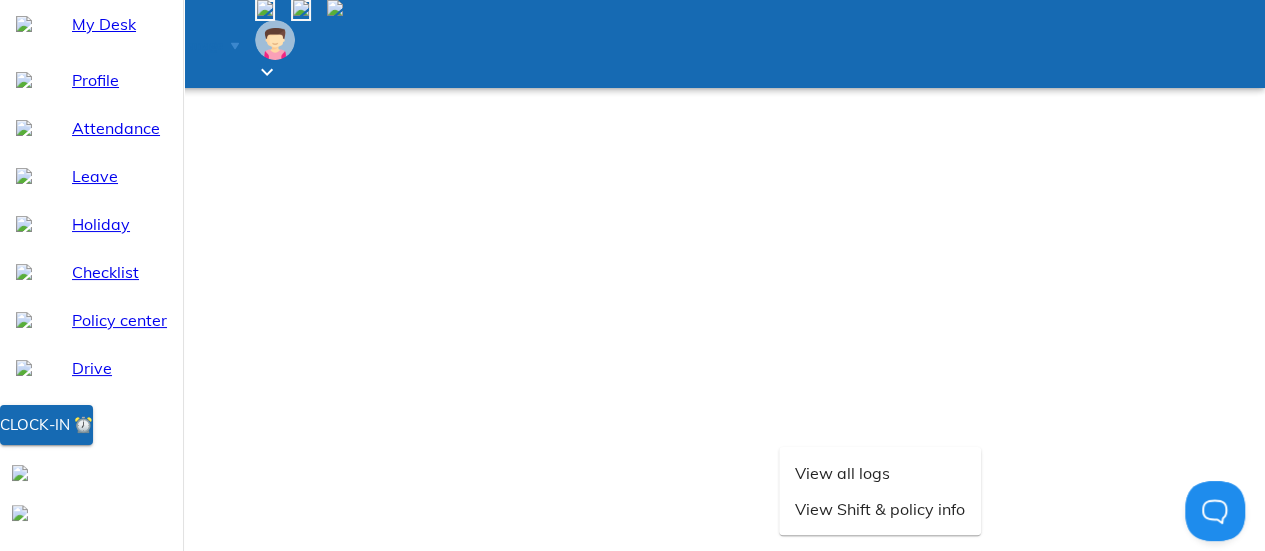scroll, scrollTop: 0, scrollLeft: 0, axis: both 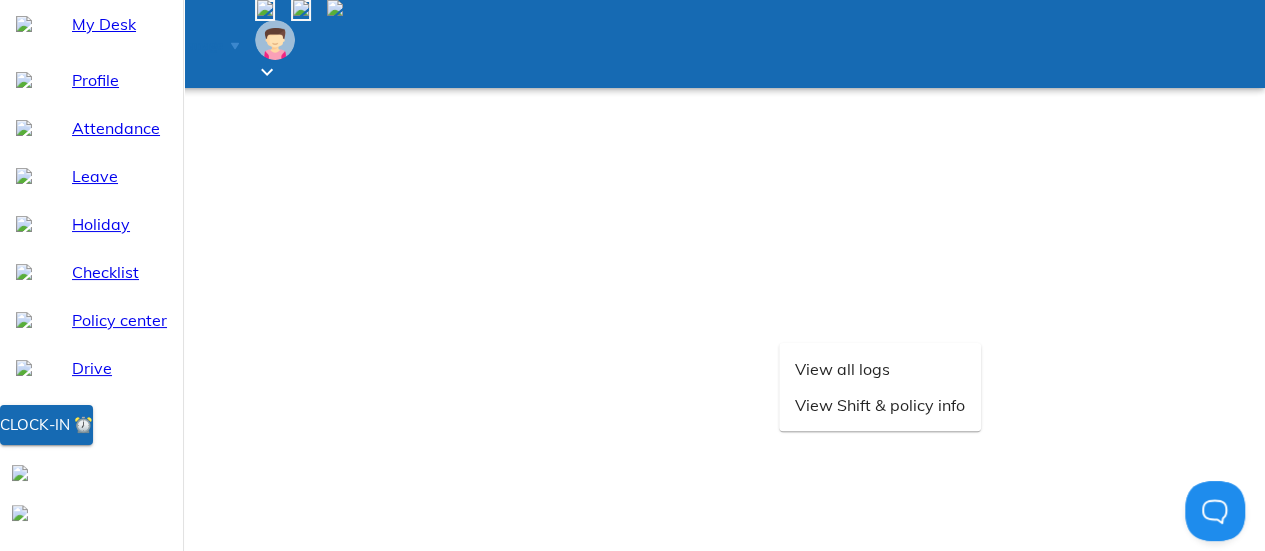 click at bounding box center [16, 660] 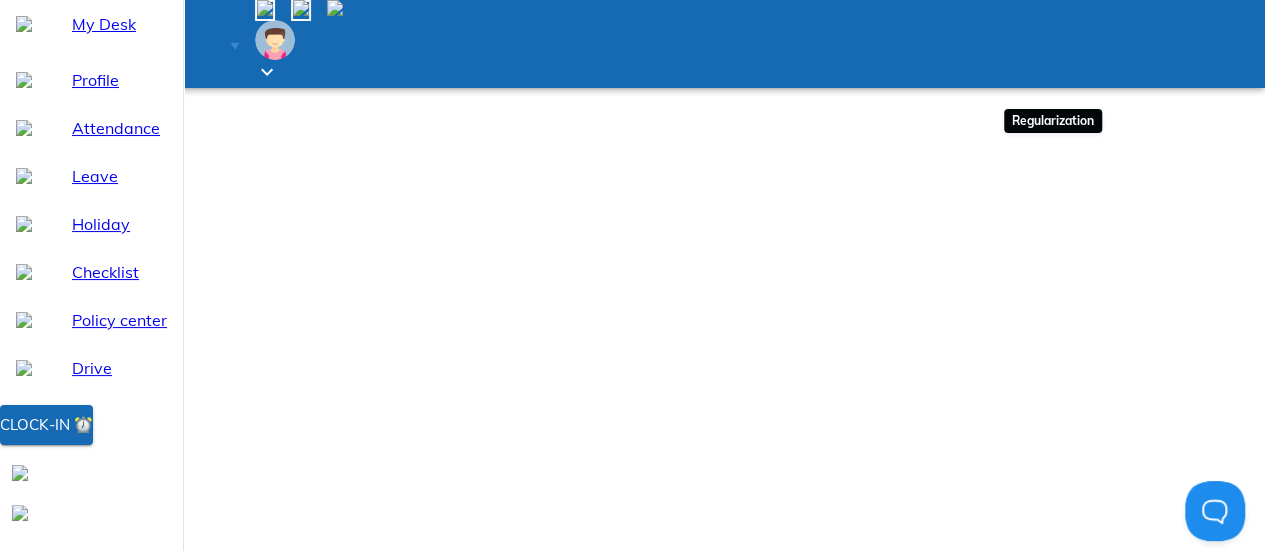 click on "Attendance update" at bounding box center [112, 818] 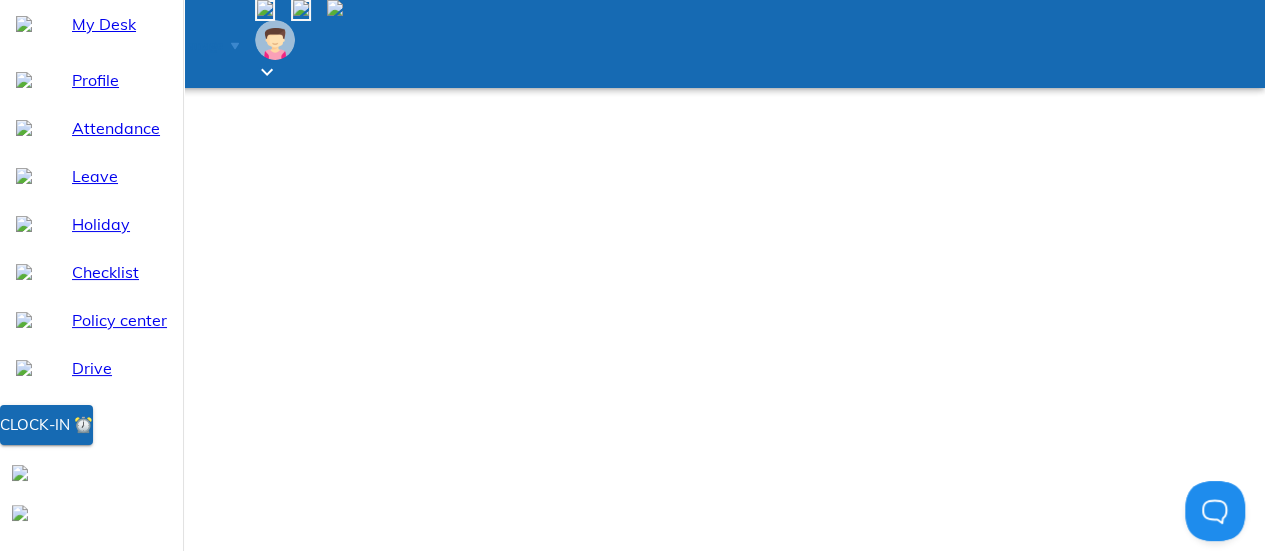 click on "/ /" at bounding box center [632, 1050] 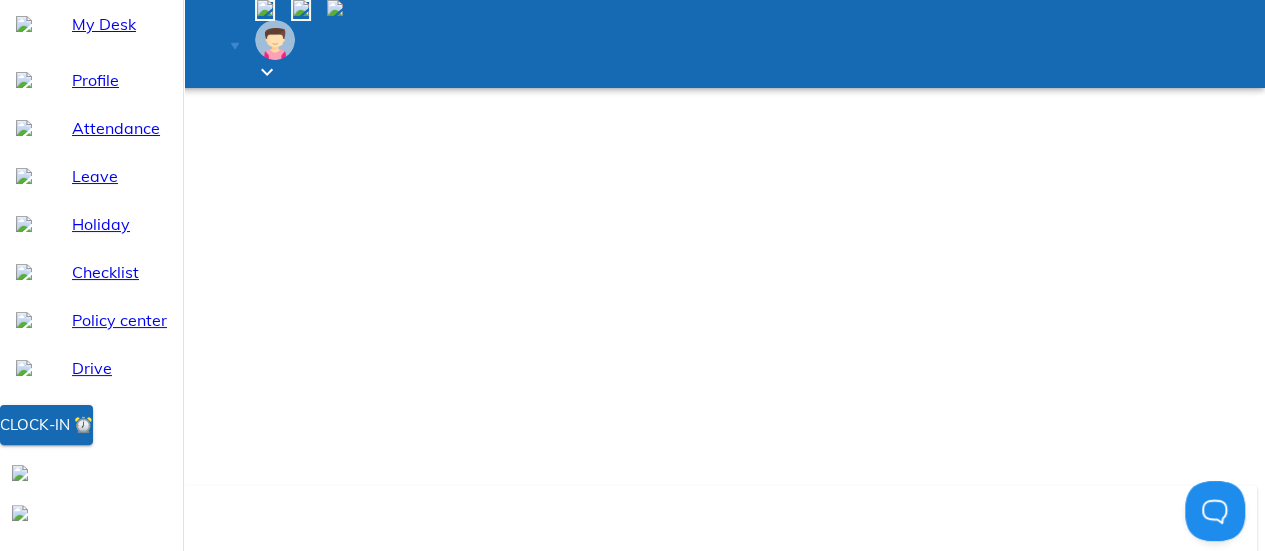 scroll, scrollTop: 200, scrollLeft: 0, axis: vertical 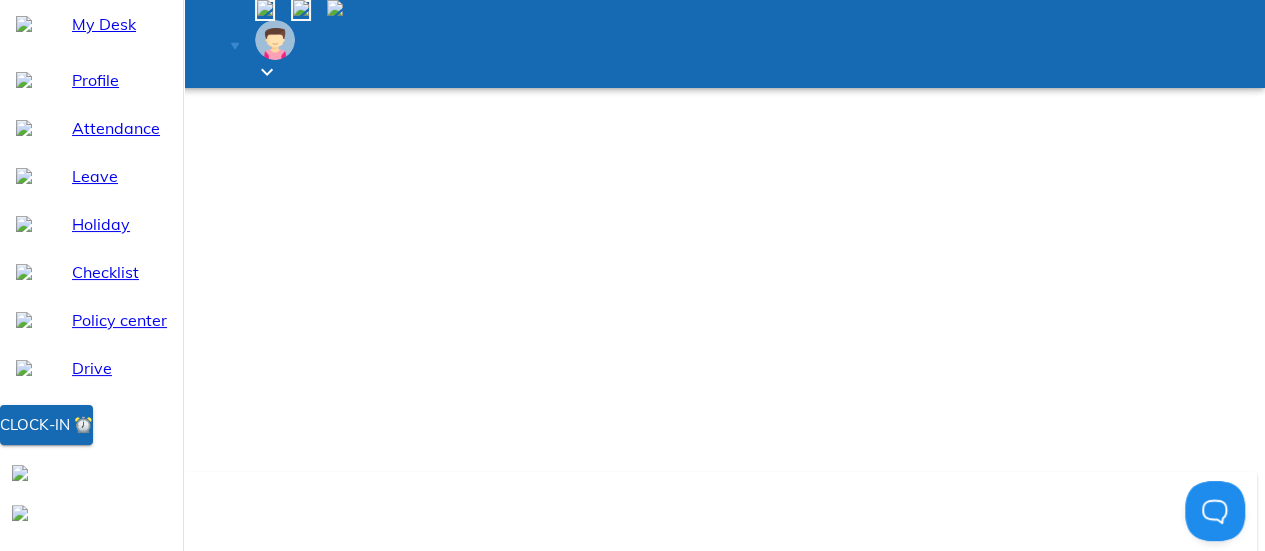 click on "7" at bounding box center (97, 959) 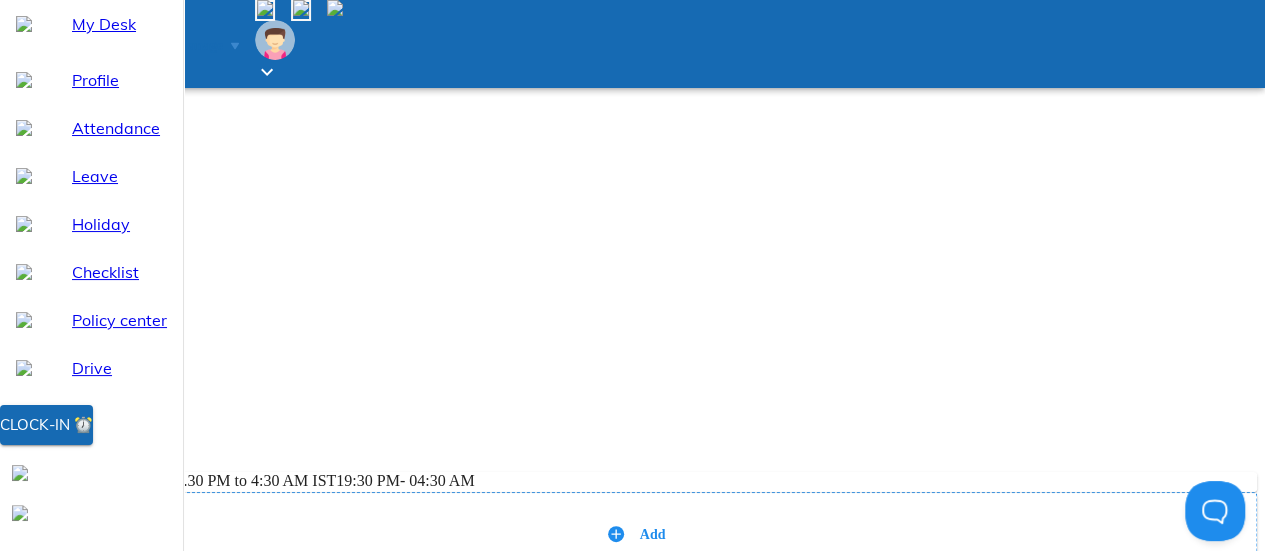 scroll, scrollTop: 0, scrollLeft: 0, axis: both 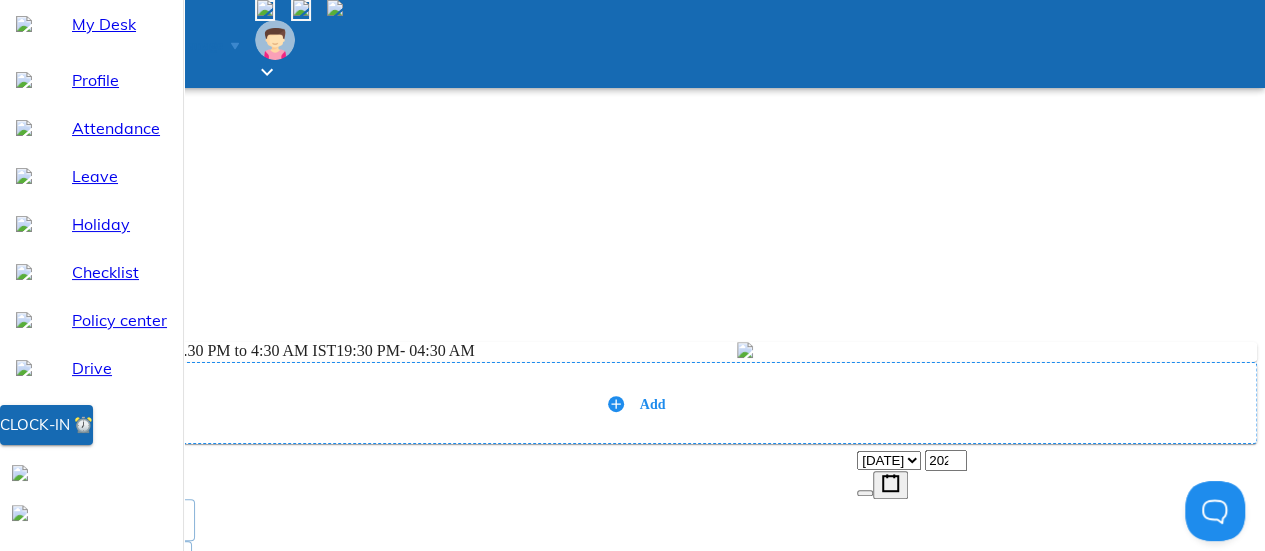 click on "Send request" at bounding box center (76, 462) 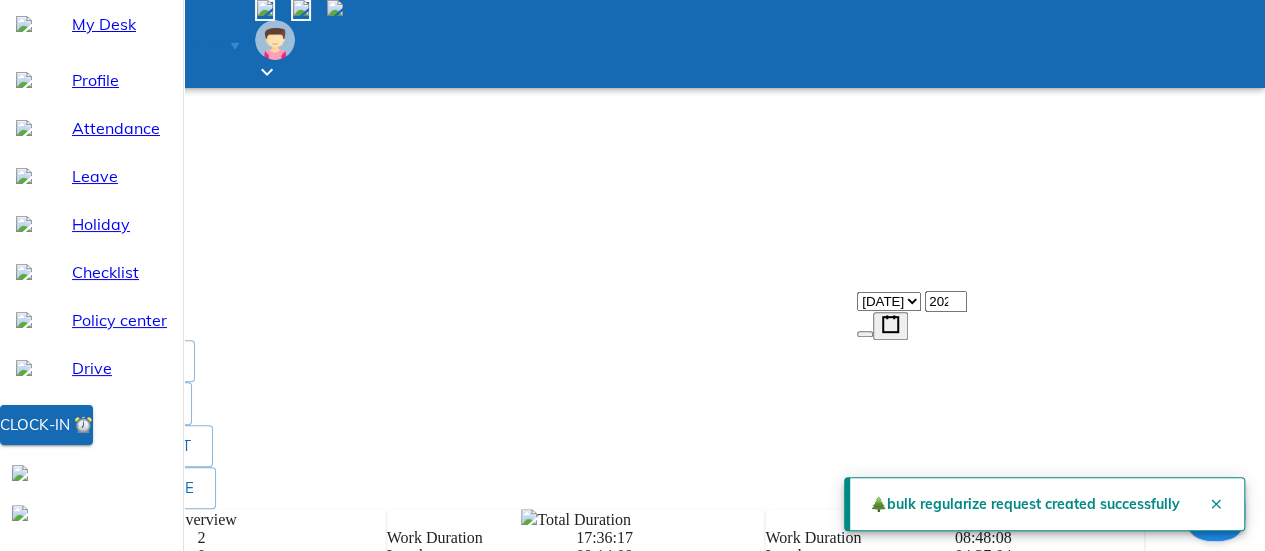 click at bounding box center [1216, 504] 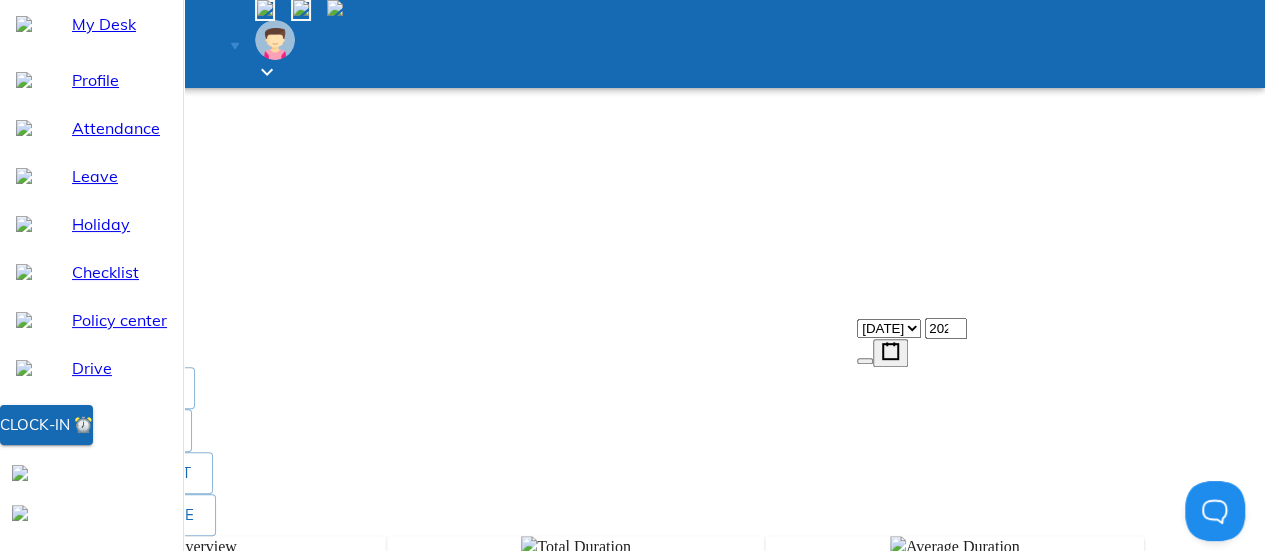 scroll, scrollTop: 330, scrollLeft: 0, axis: vertical 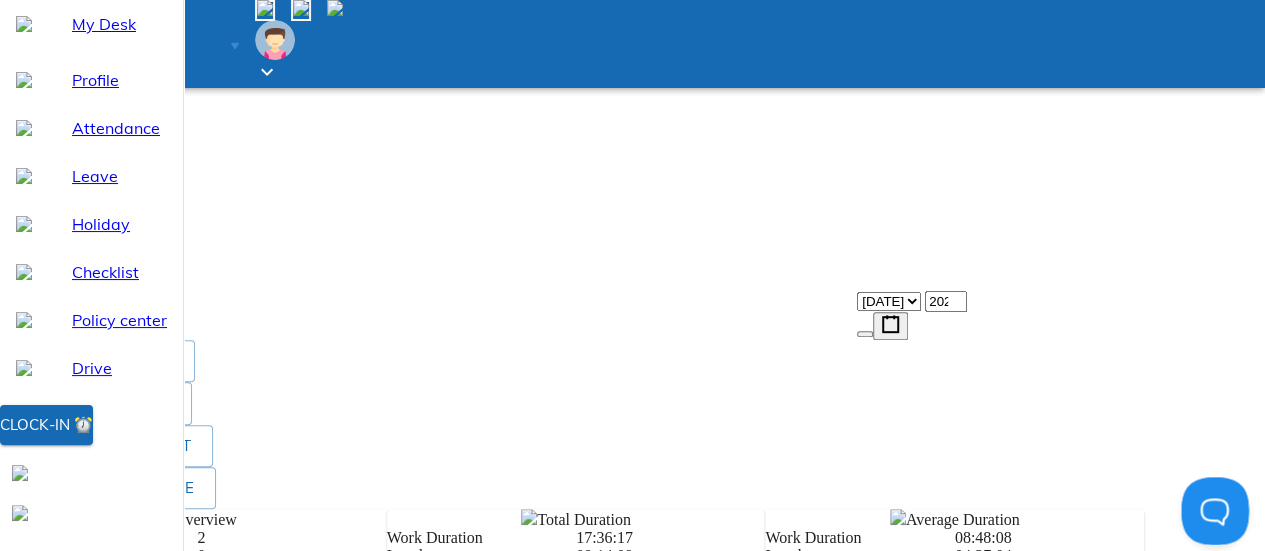 click at bounding box center (1211, 507) 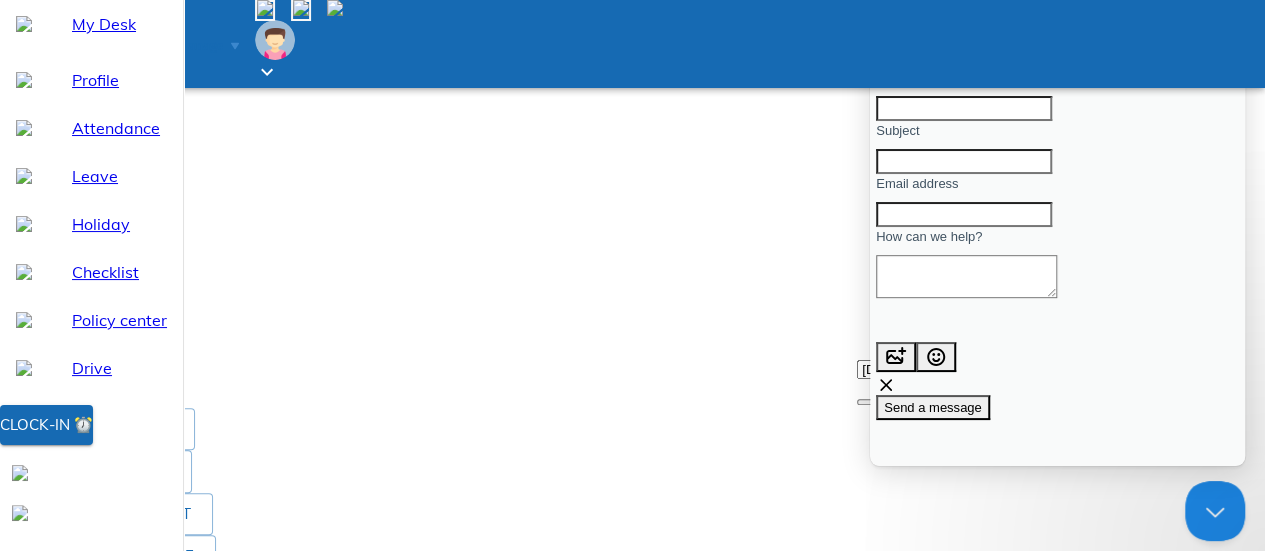 scroll, scrollTop: 230, scrollLeft: 0, axis: vertical 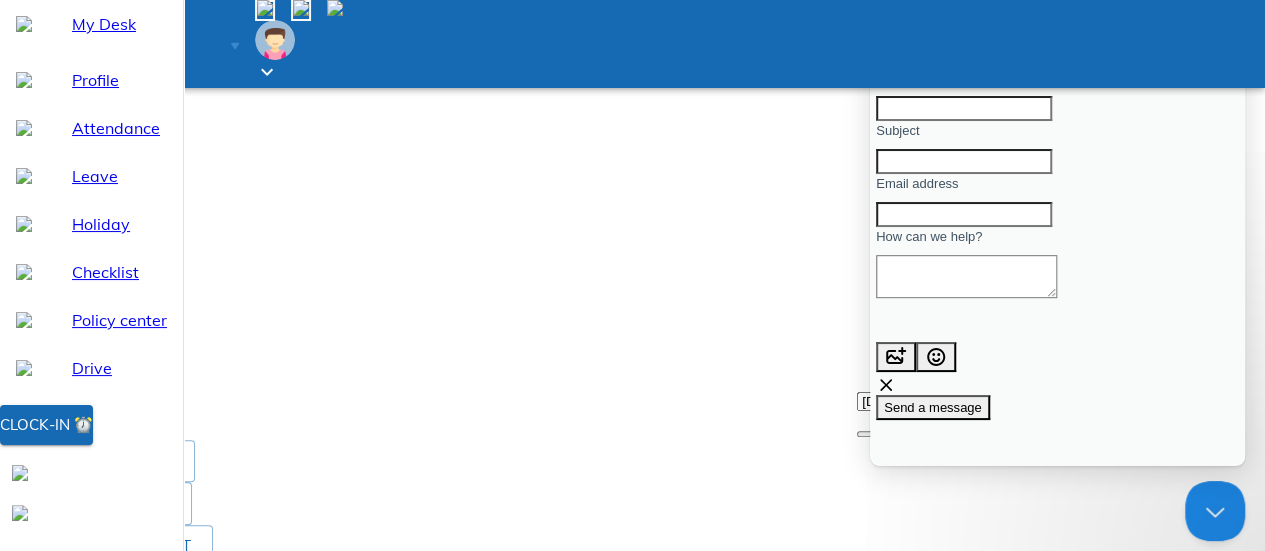 click 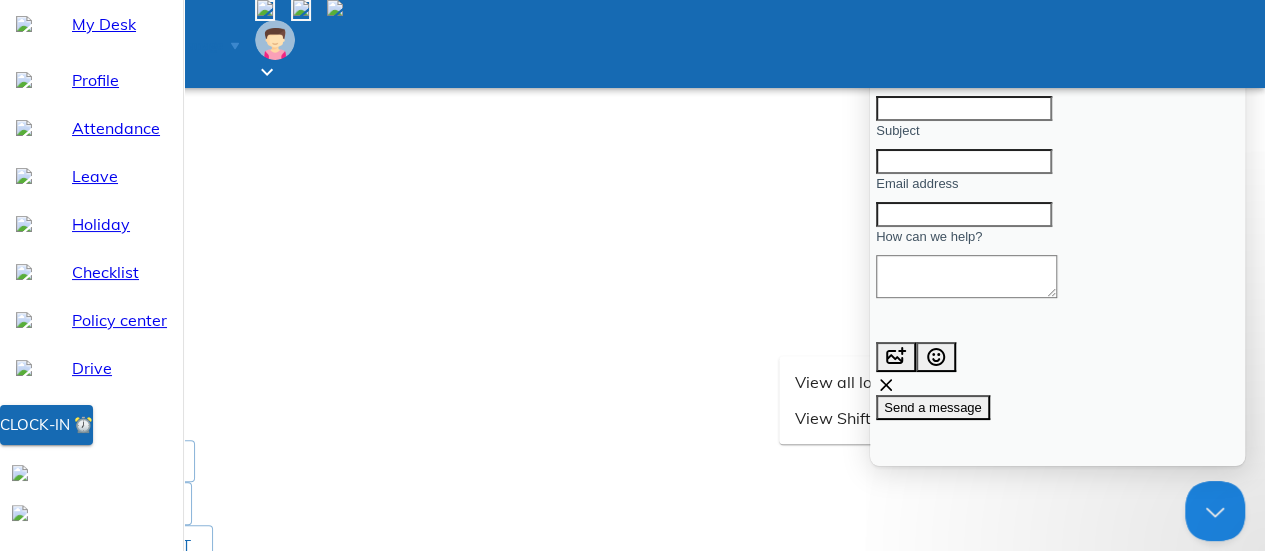click on "View Shift & policy info" at bounding box center [880, 418] 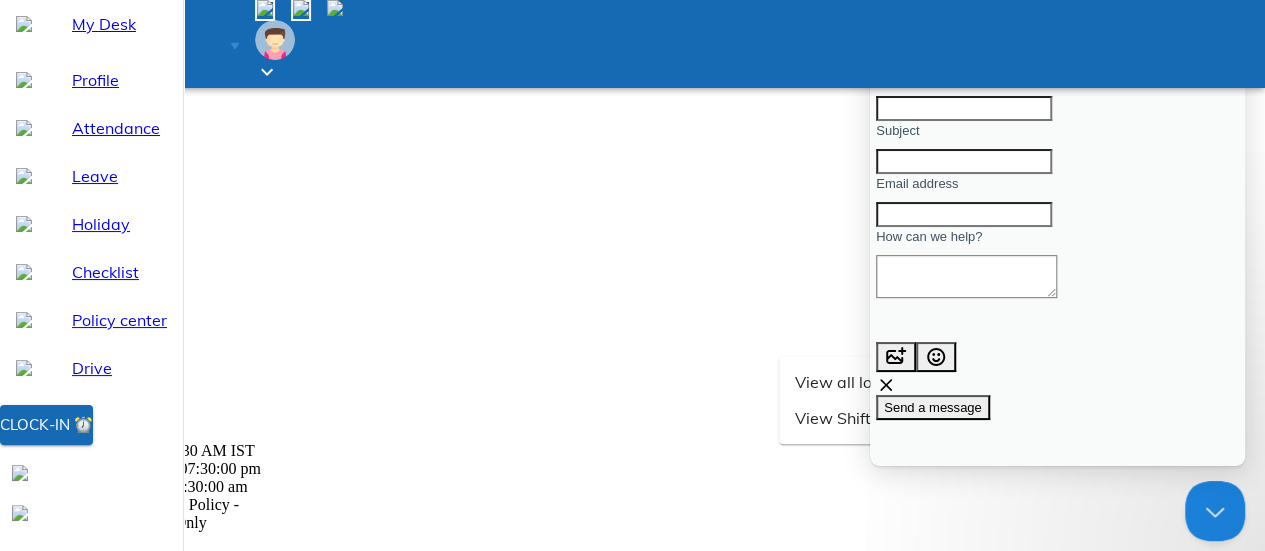 click on "search-medium Answers" at bounding box center [1093, 32] 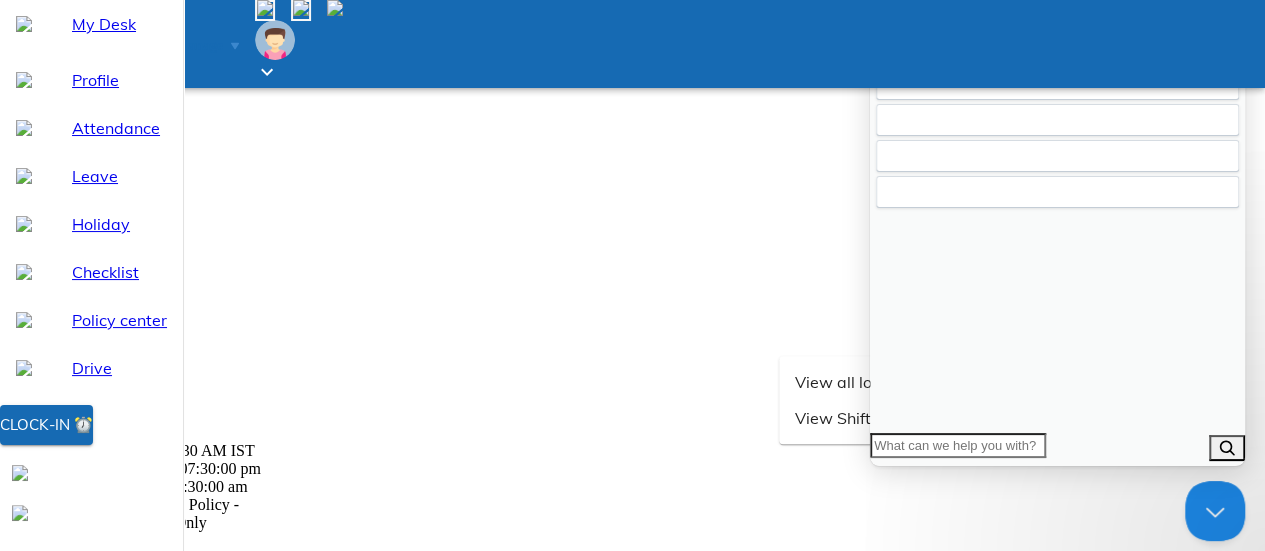 click on "chat-square Ask search-medium Answers" at bounding box center [1057, 34] 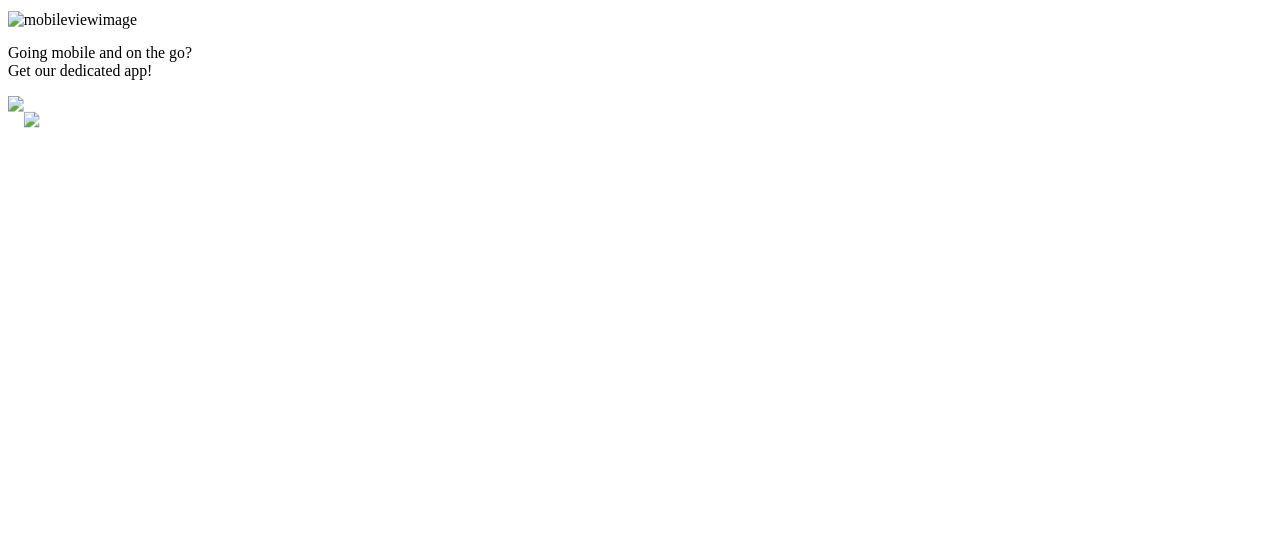 scroll, scrollTop: 0, scrollLeft: 0, axis: both 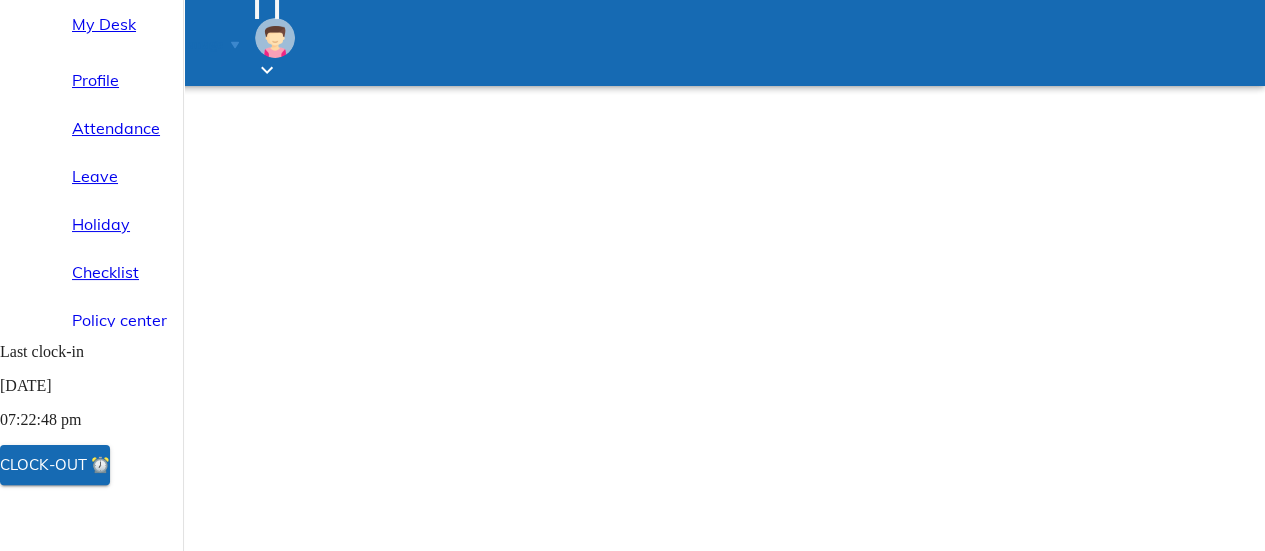 select on "7" 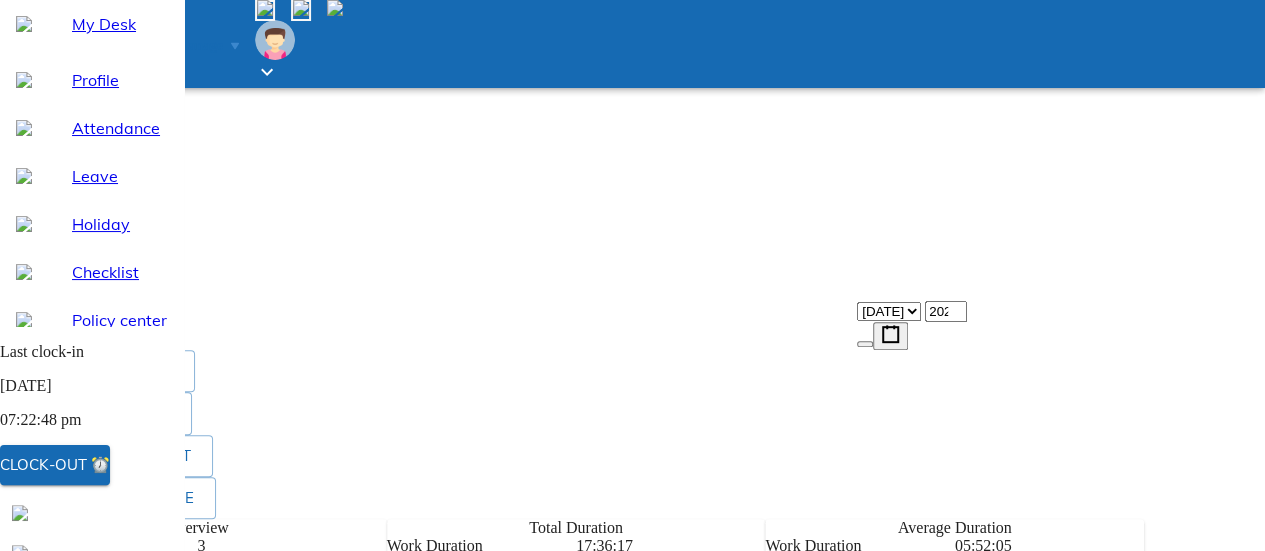 scroll, scrollTop: 330, scrollLeft: 0, axis: vertical 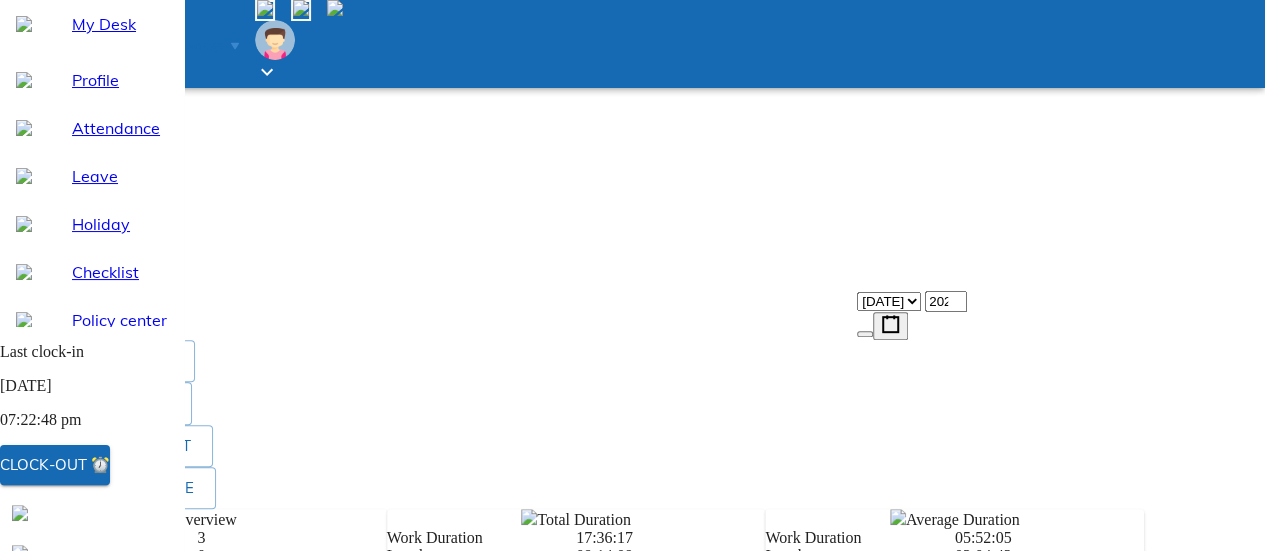 click 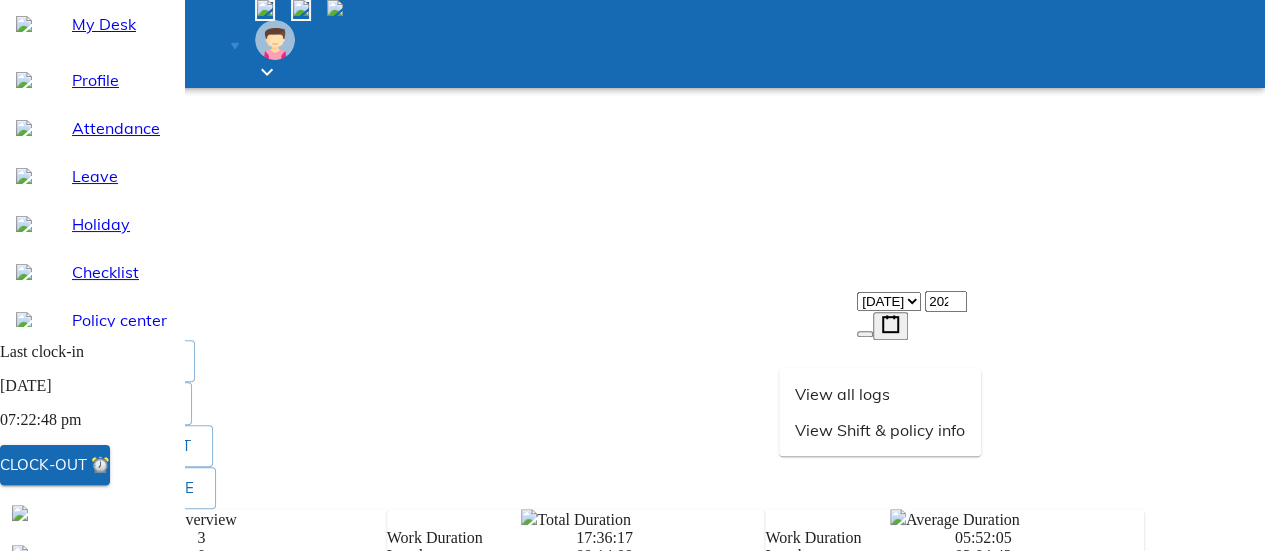 click on "View all logs" at bounding box center [880, 394] 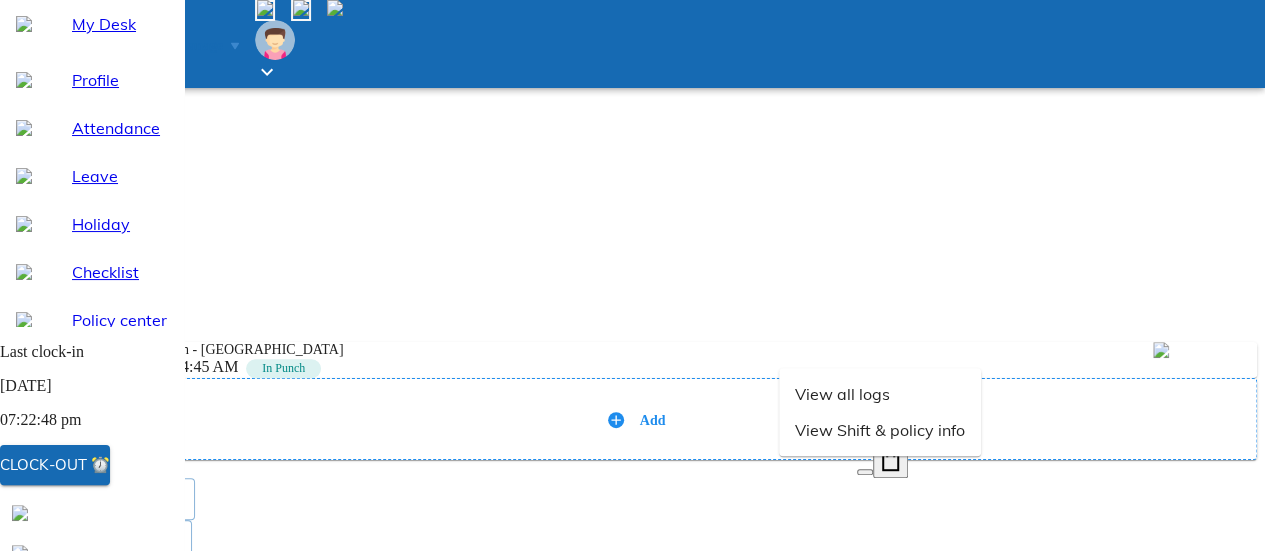 click on "Add" at bounding box center (632, 419) 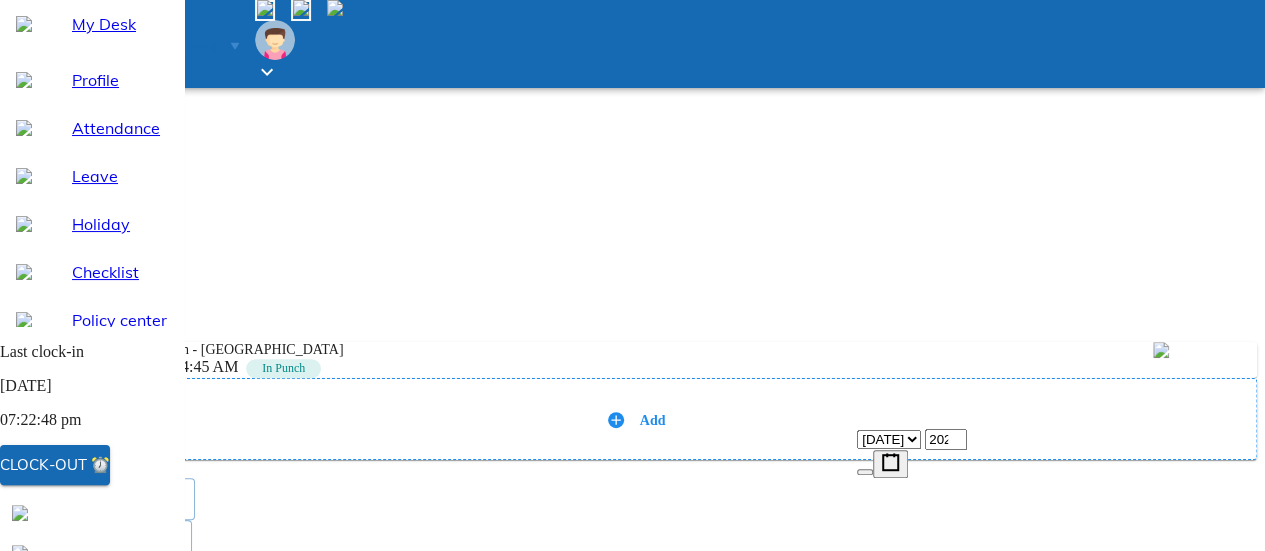 click on "Add" at bounding box center [632, 419] 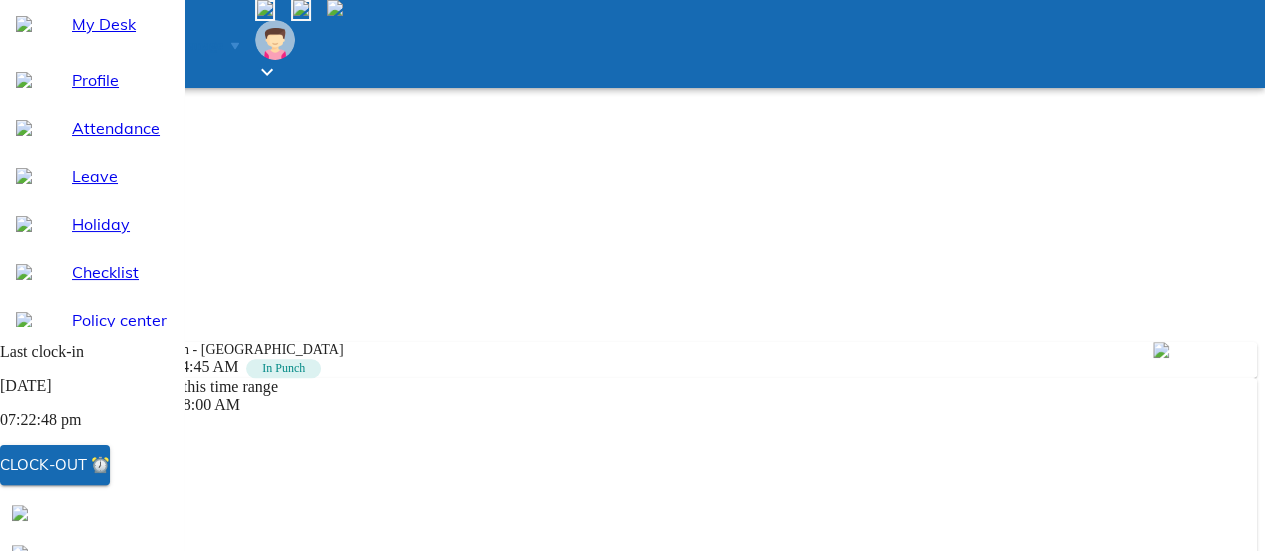 click on "2025-07-02 2 / 0 7 / 2025" at bounding box center (632, 474) 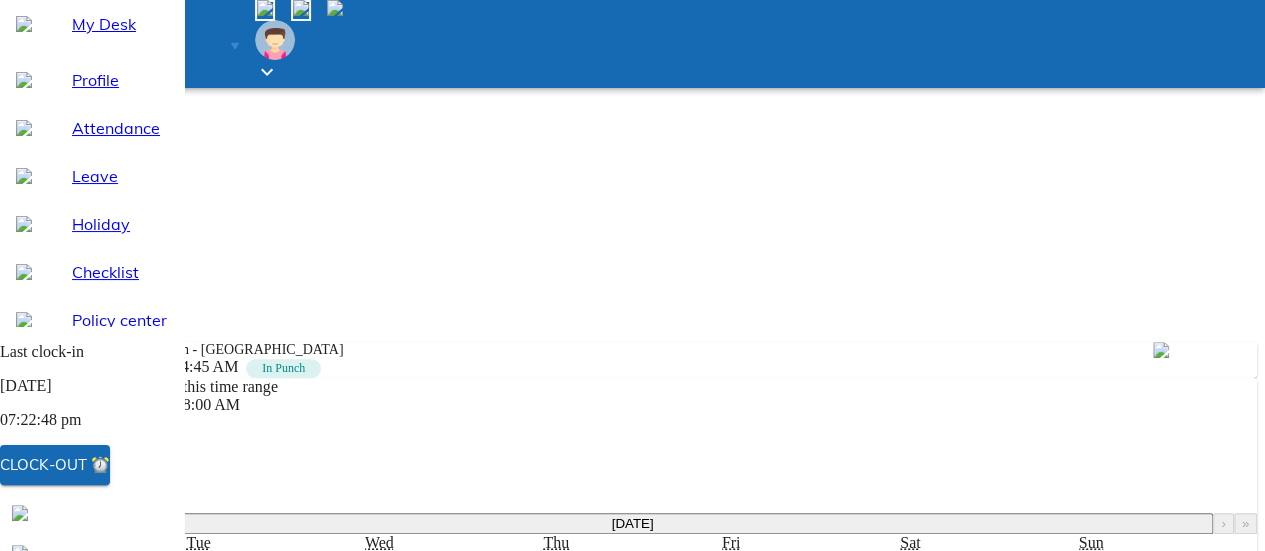 click on "3" at bounding box center [632, 562] 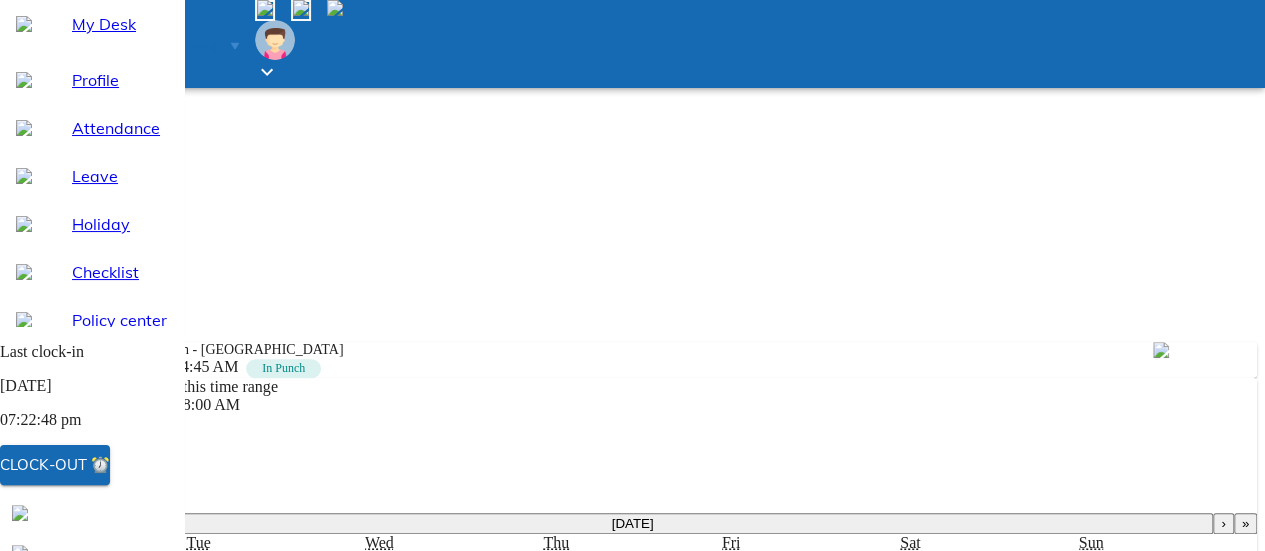 click on "0" 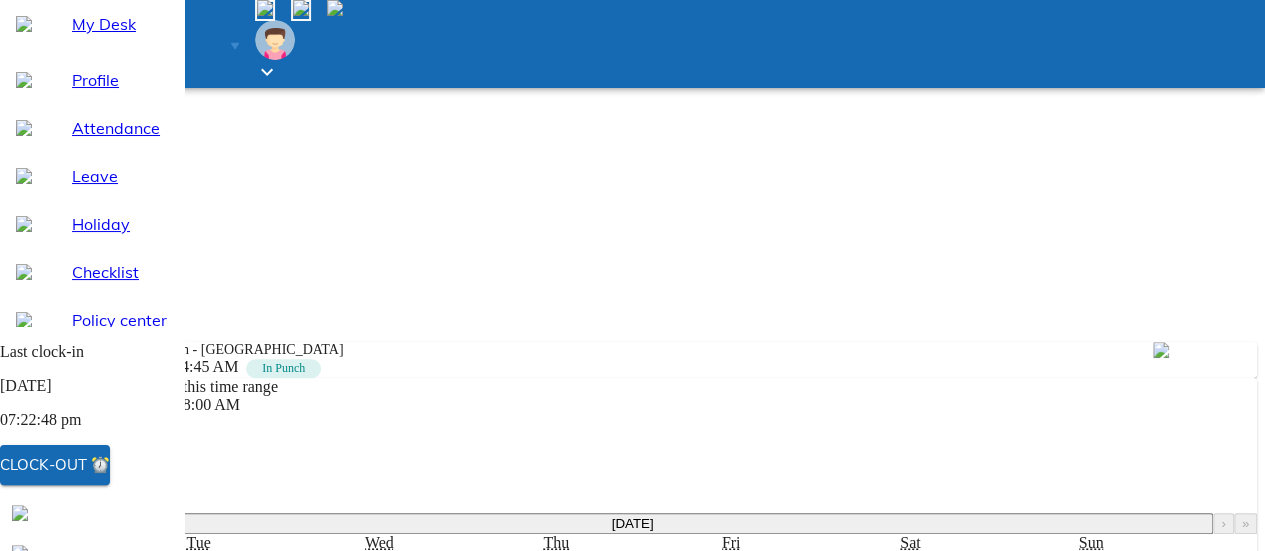 click on "2" at bounding box center (453, 562) 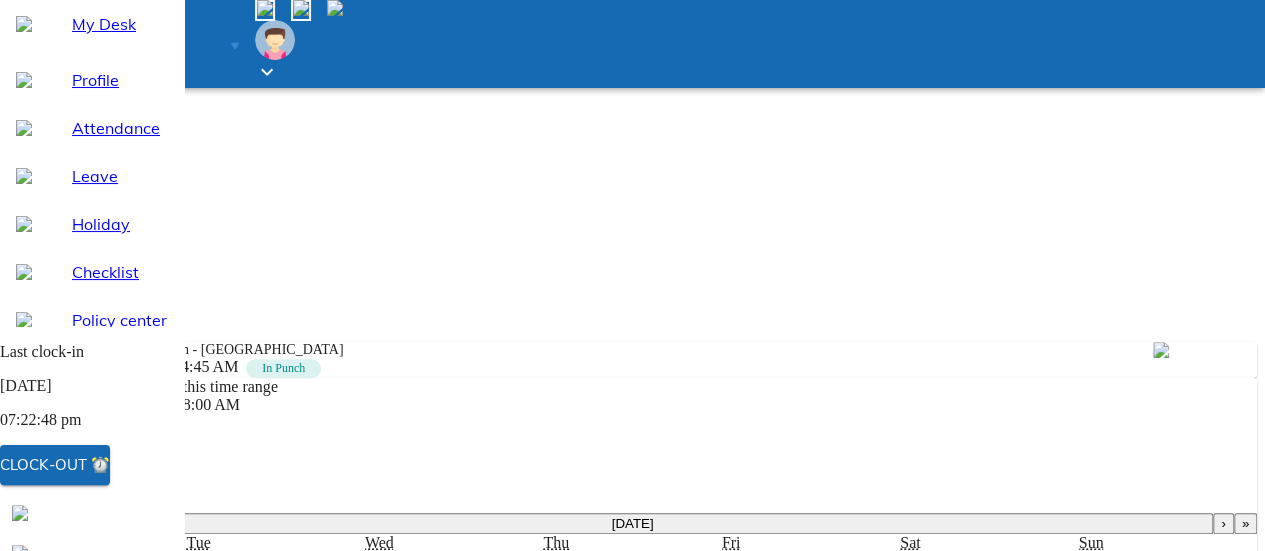 click on "00:00:00" at bounding box center [72, 726] 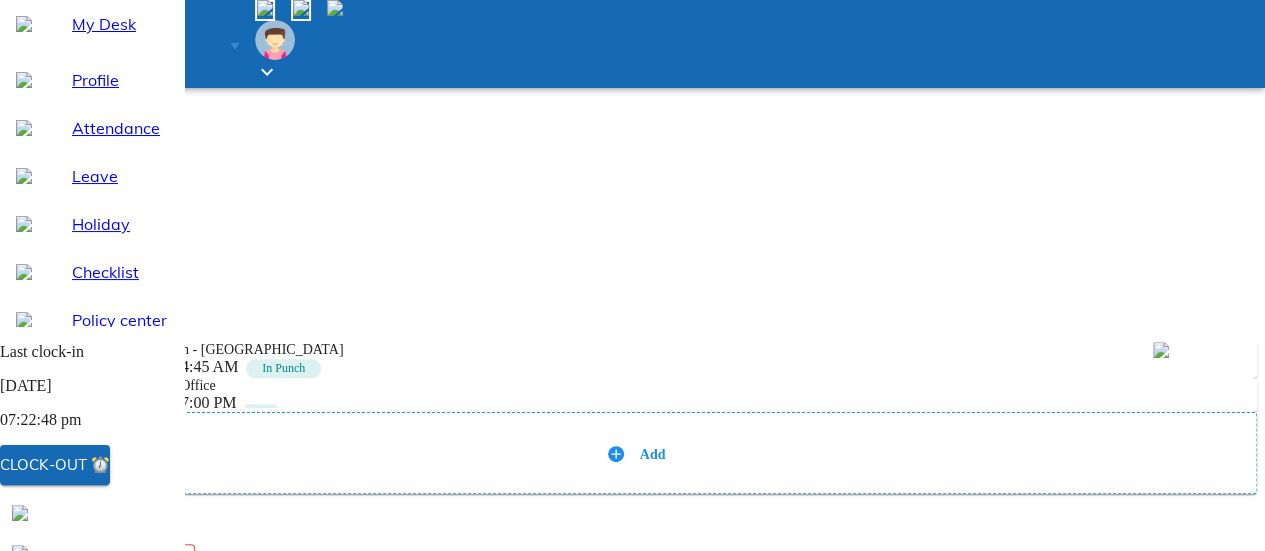 scroll, scrollTop: 61, scrollLeft: 0, axis: vertical 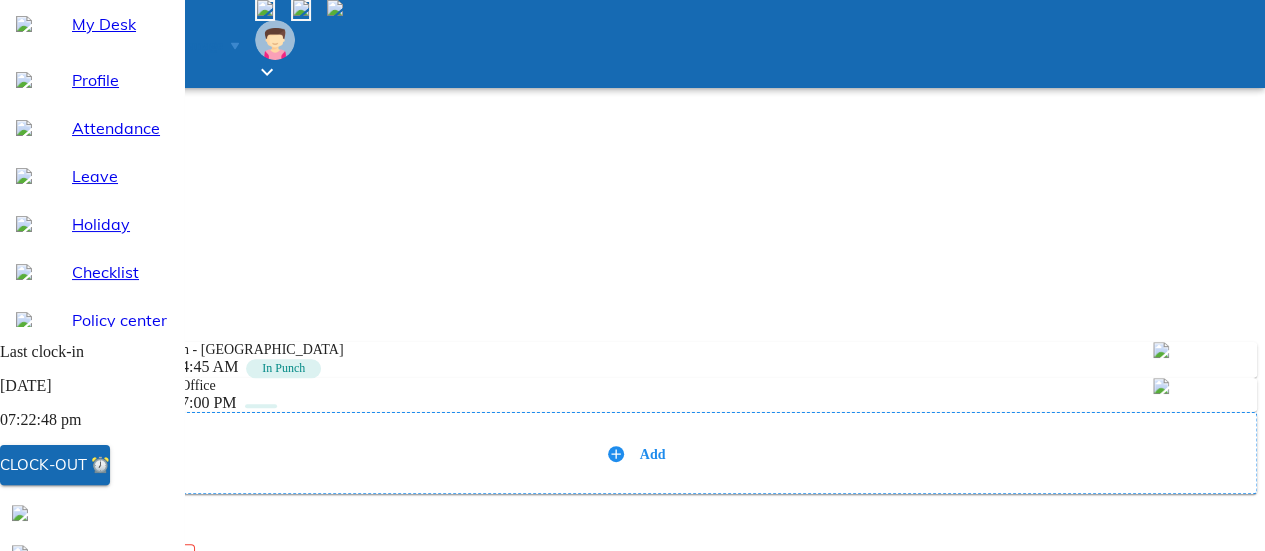 type on "x" 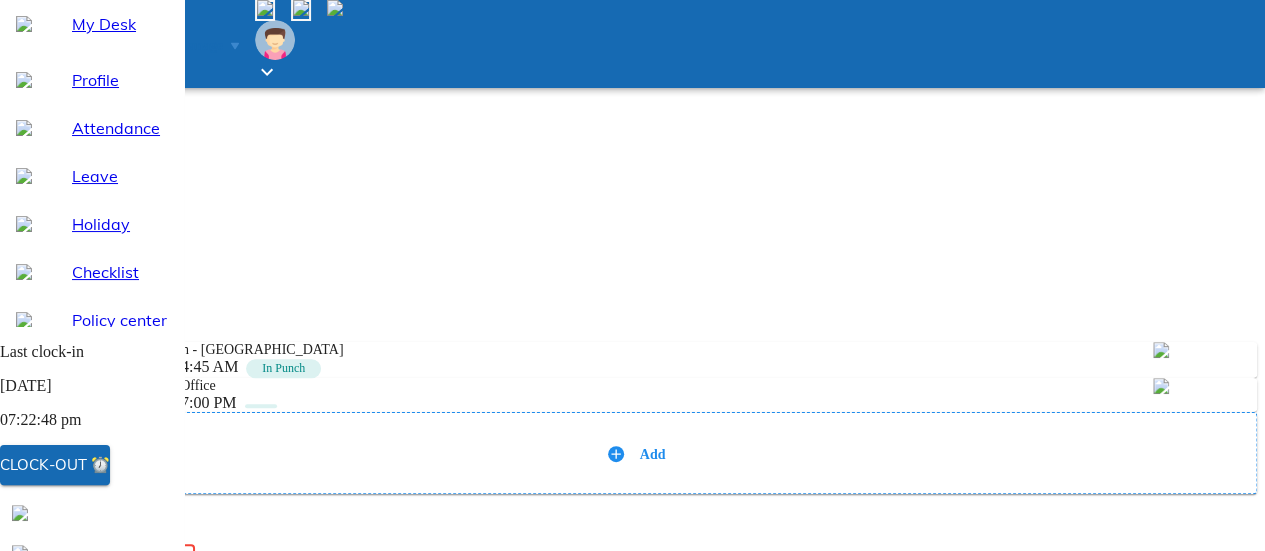 type on "w" 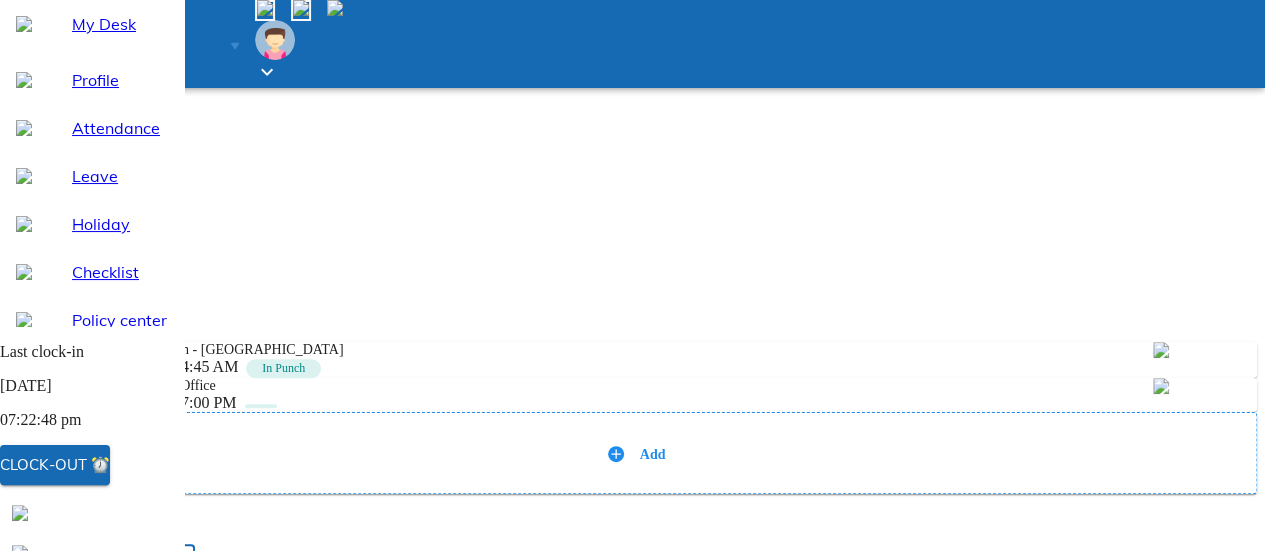 type on "wo" 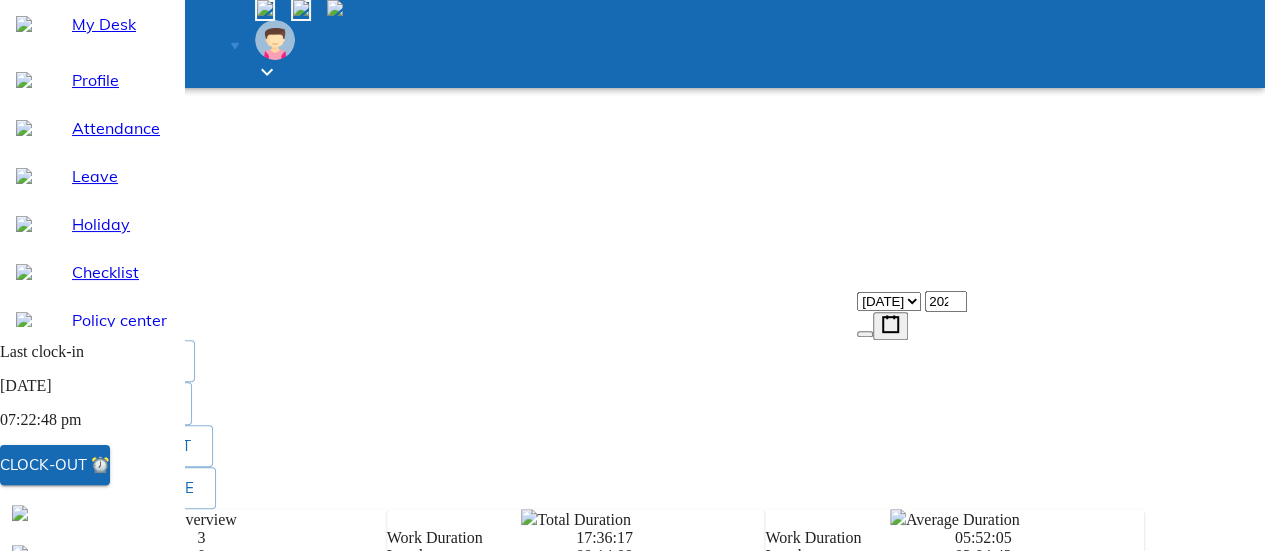 scroll, scrollTop: 0, scrollLeft: 0, axis: both 